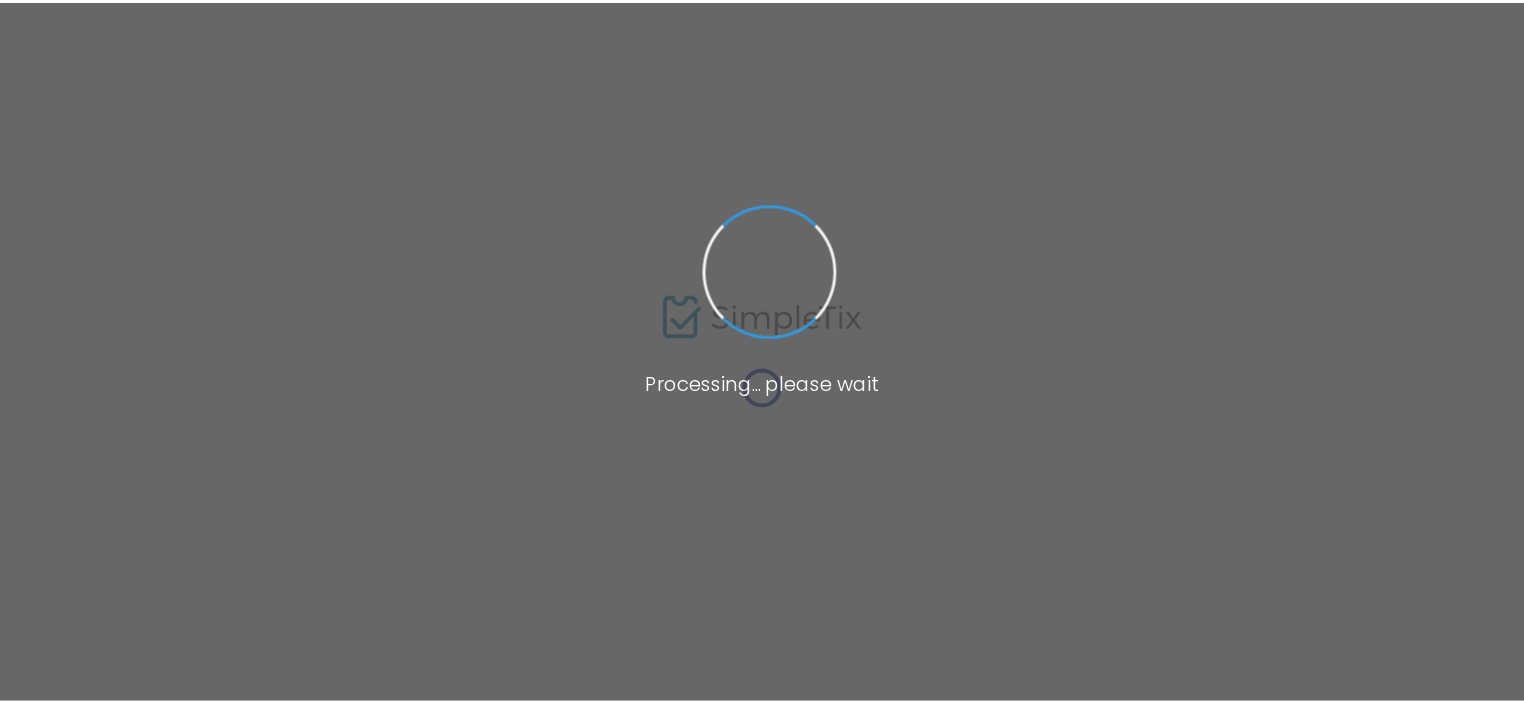 scroll, scrollTop: 0, scrollLeft: 0, axis: both 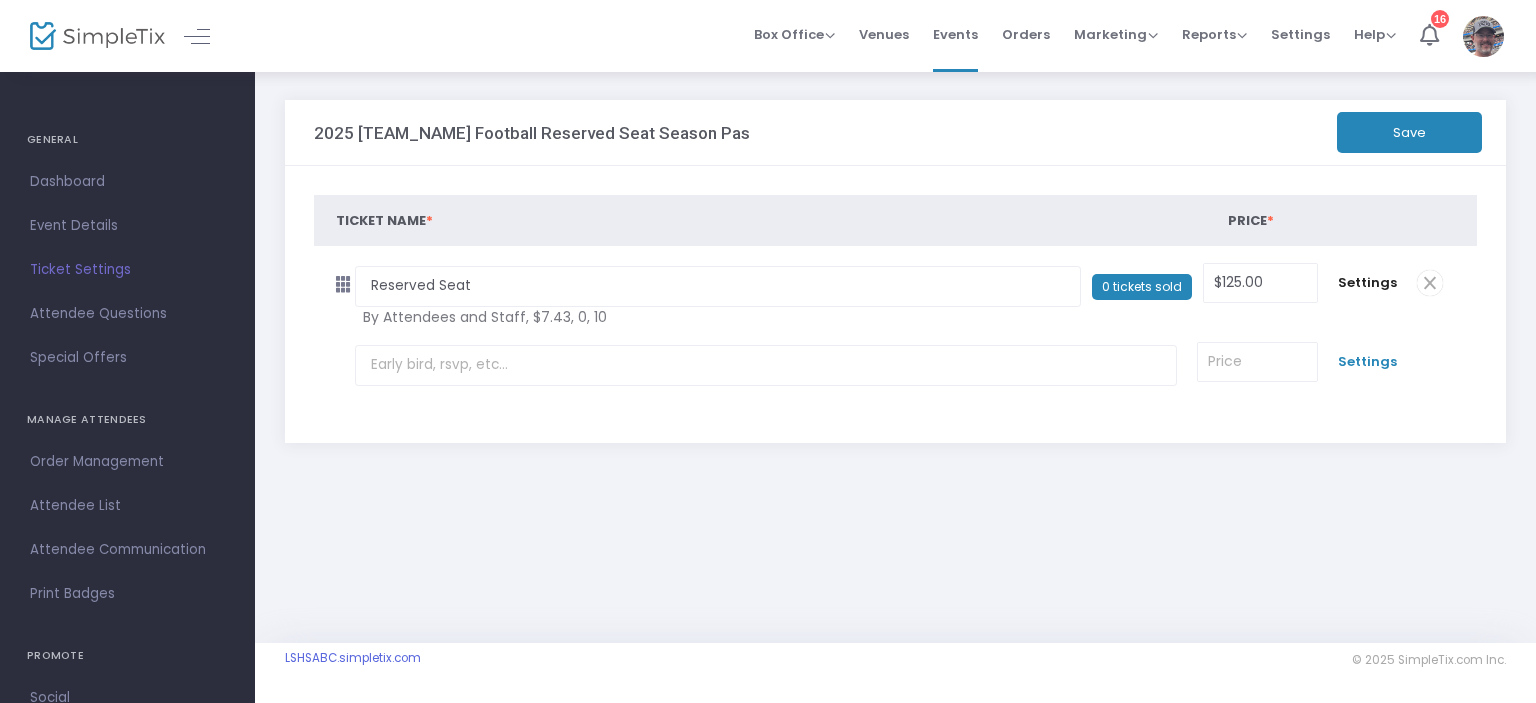 click on "Settings" at bounding box center (1367, 362) 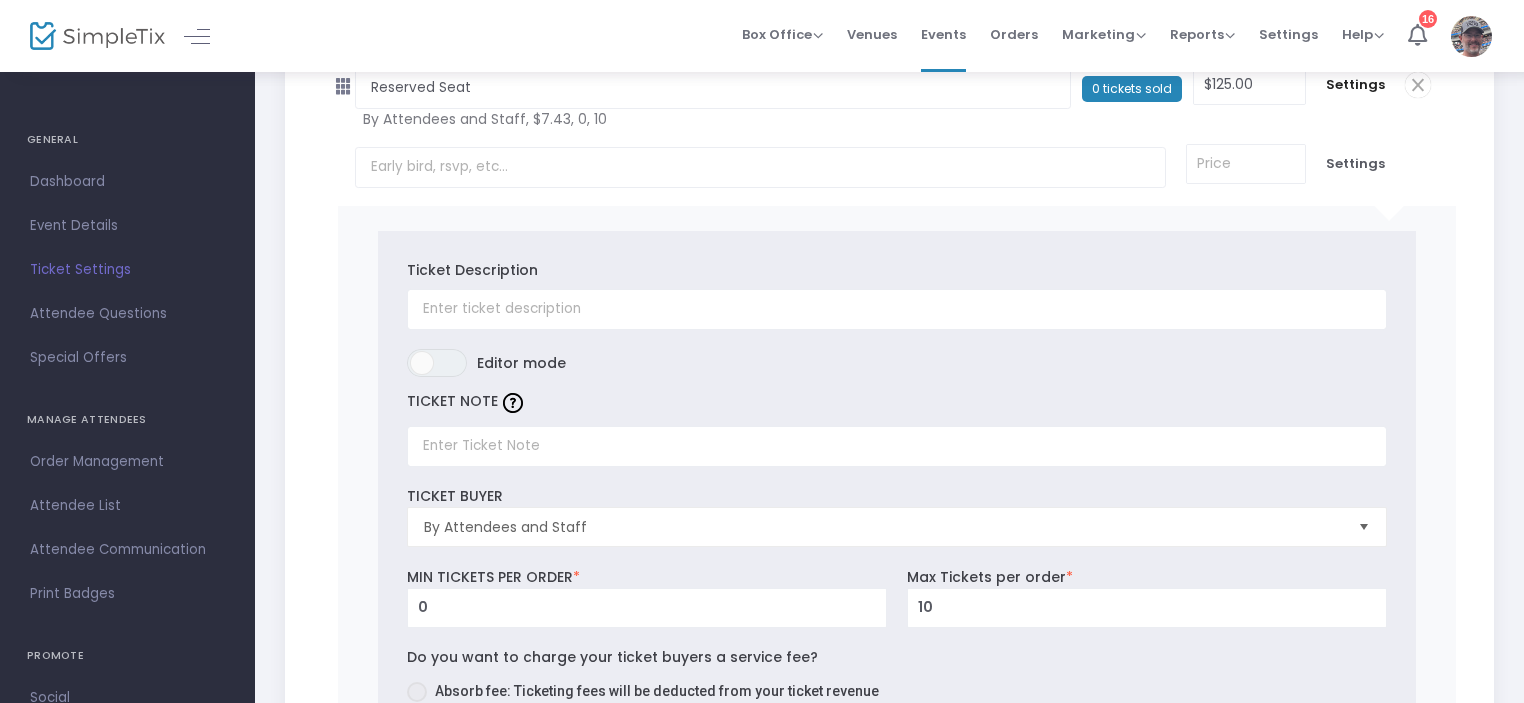 scroll, scrollTop: 200, scrollLeft: 0, axis: vertical 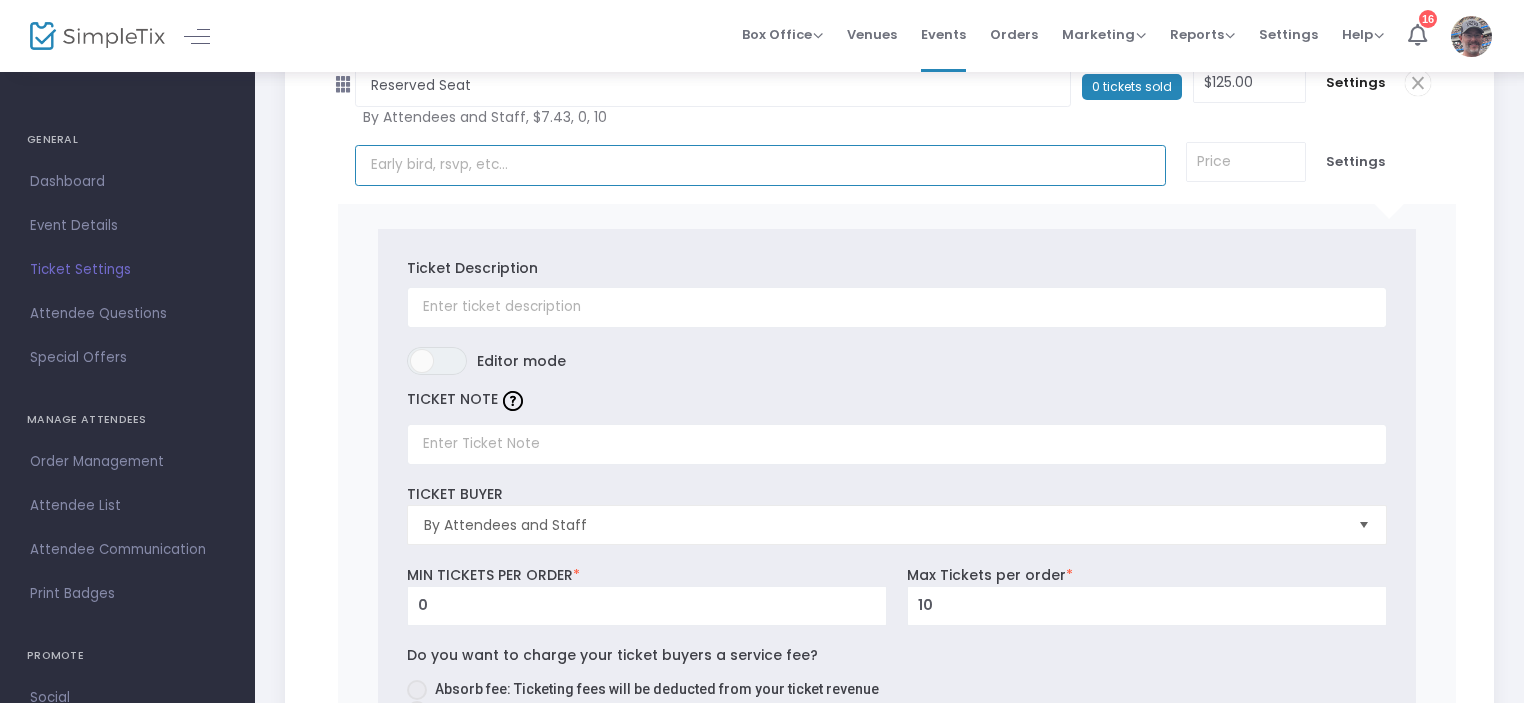 click at bounding box center (760, 165) 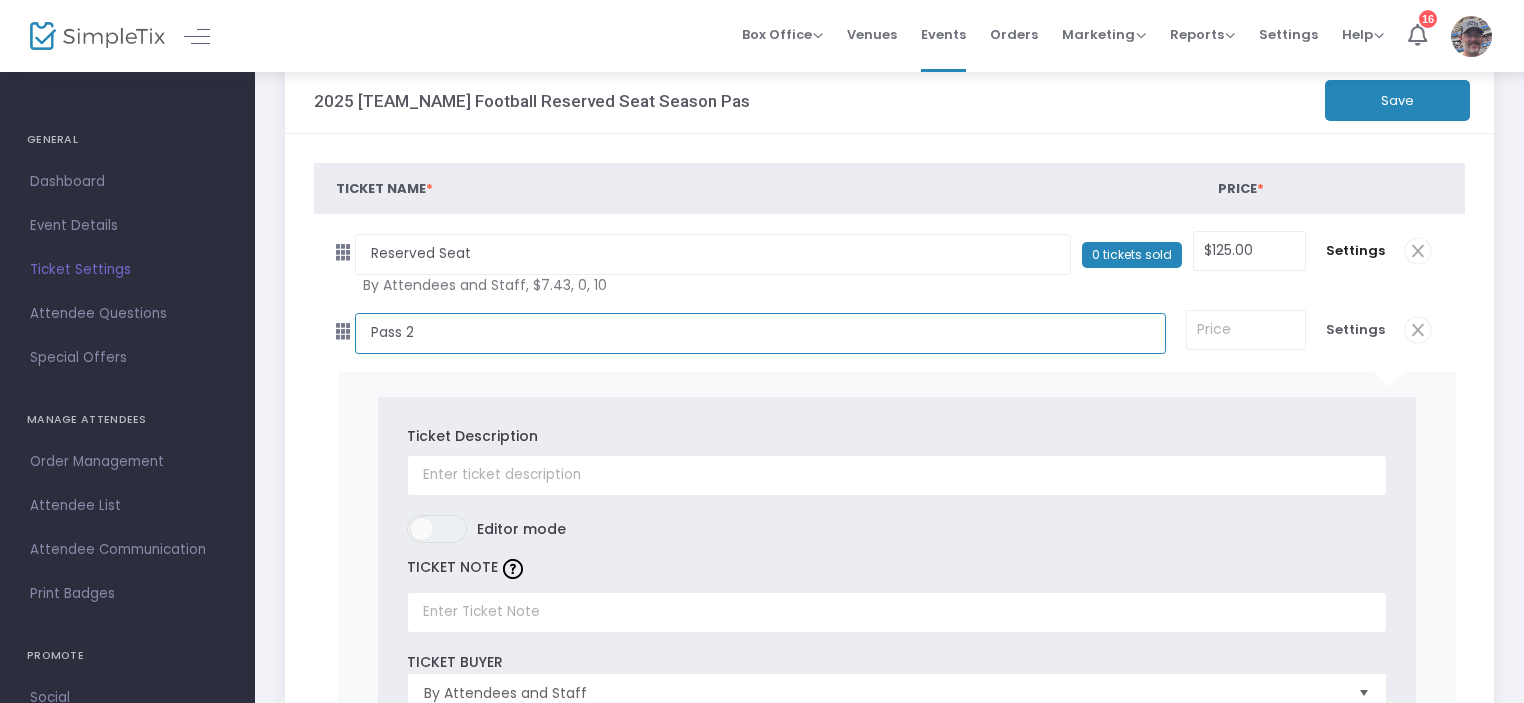 scroll, scrollTop: 0, scrollLeft: 0, axis: both 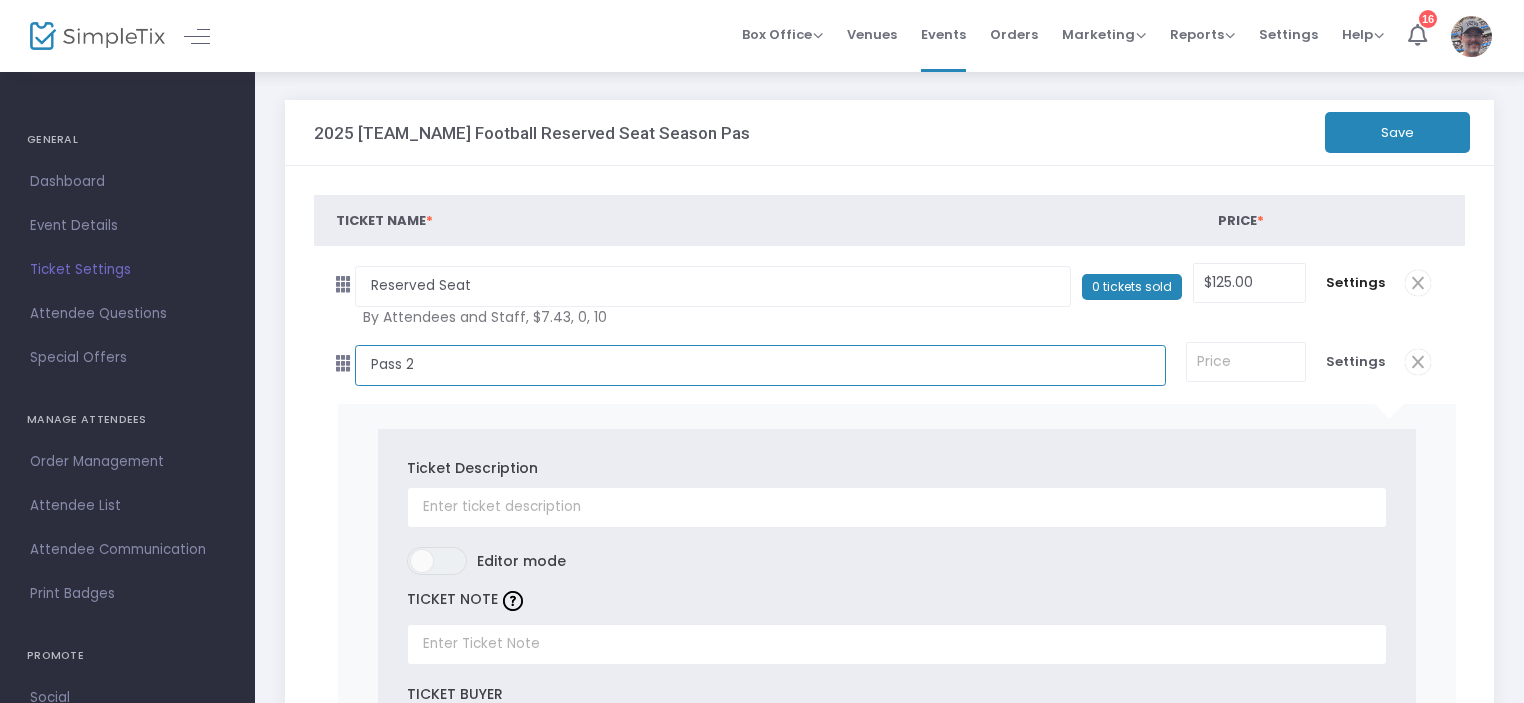 type on "Pass 2" 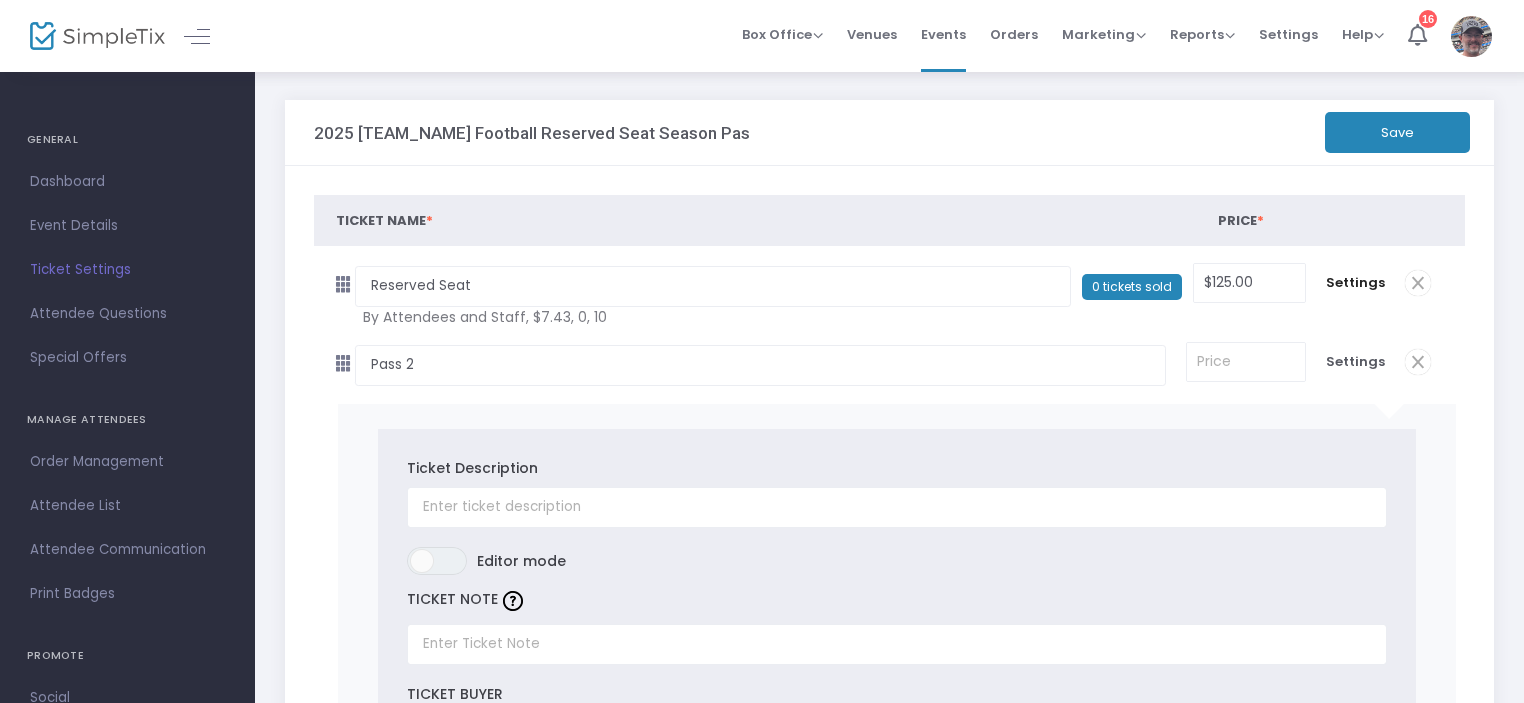 click at bounding box center (1418, 283) 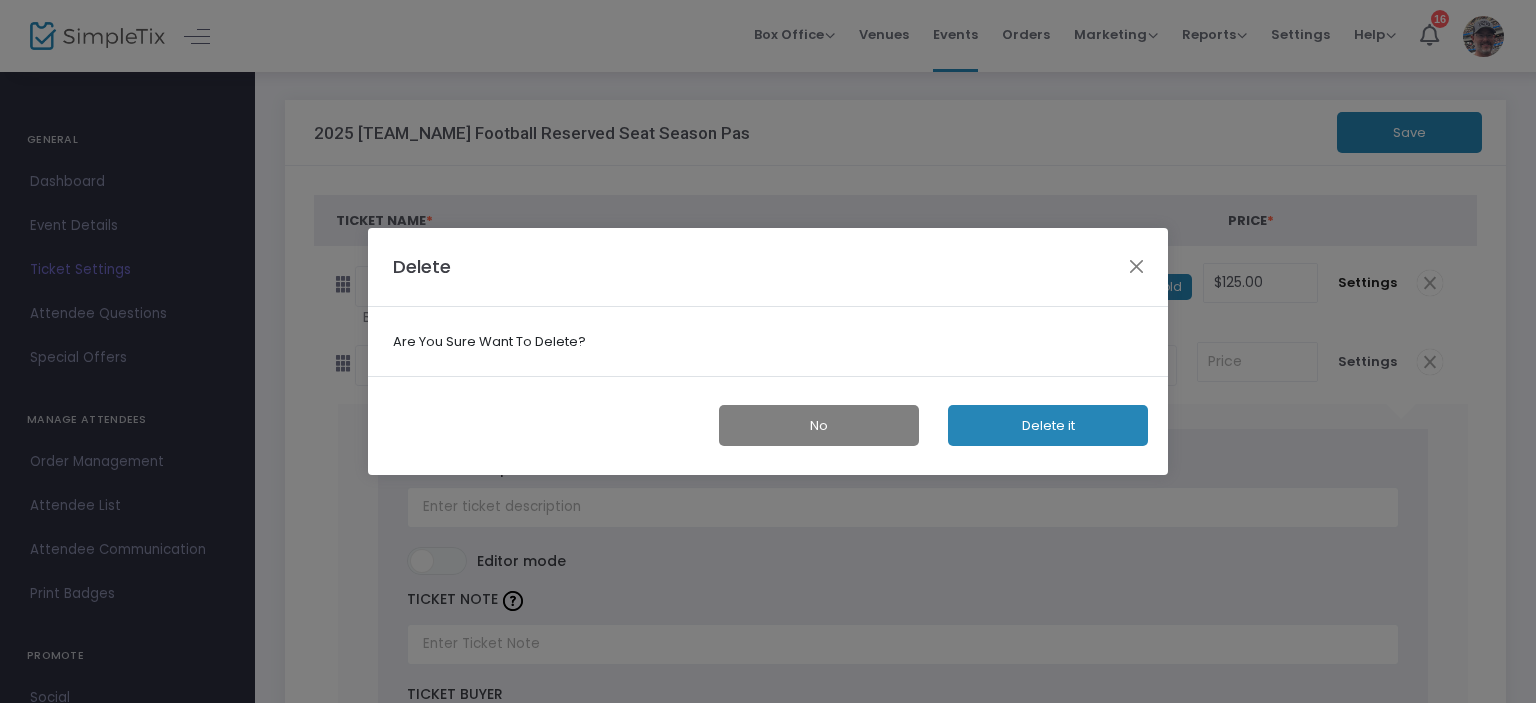 click on "Delete it" 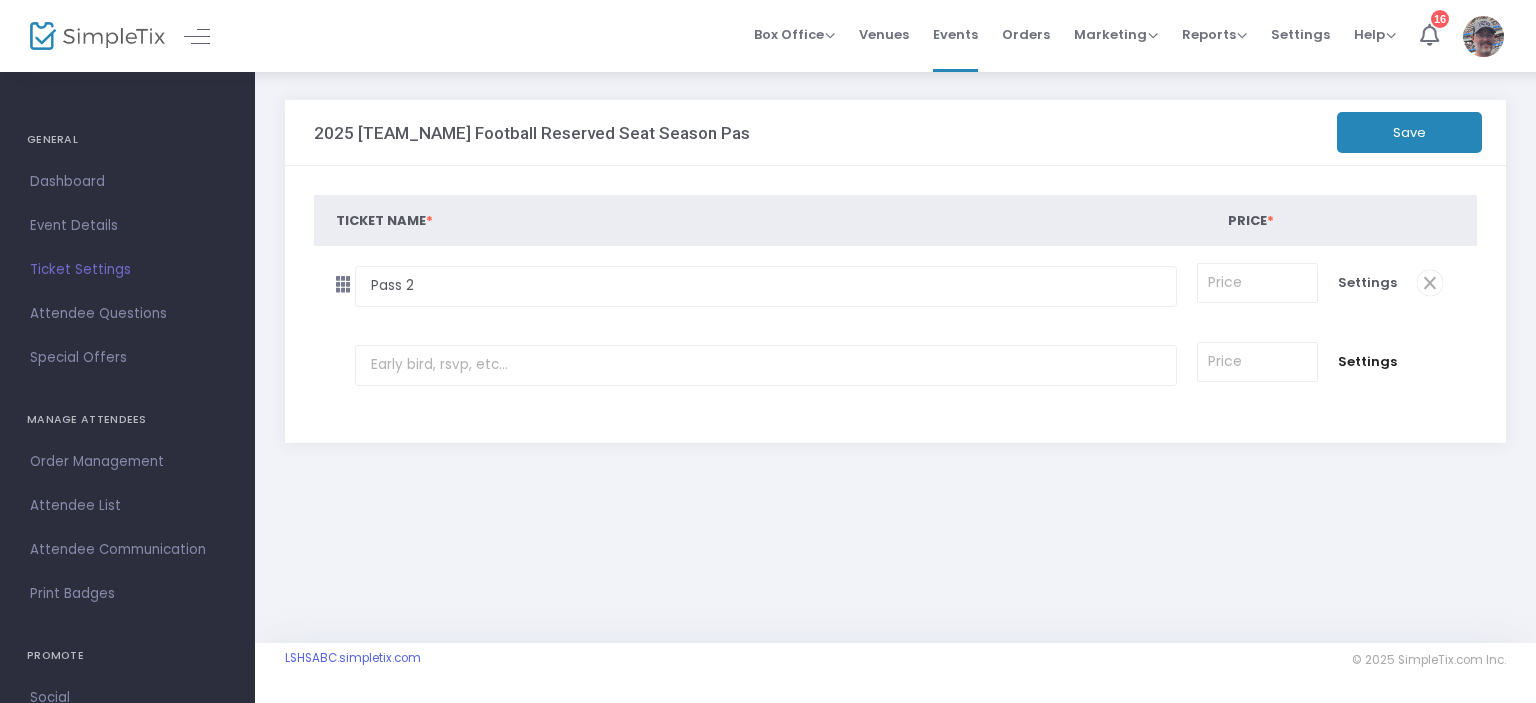 click at bounding box center (1430, 283) 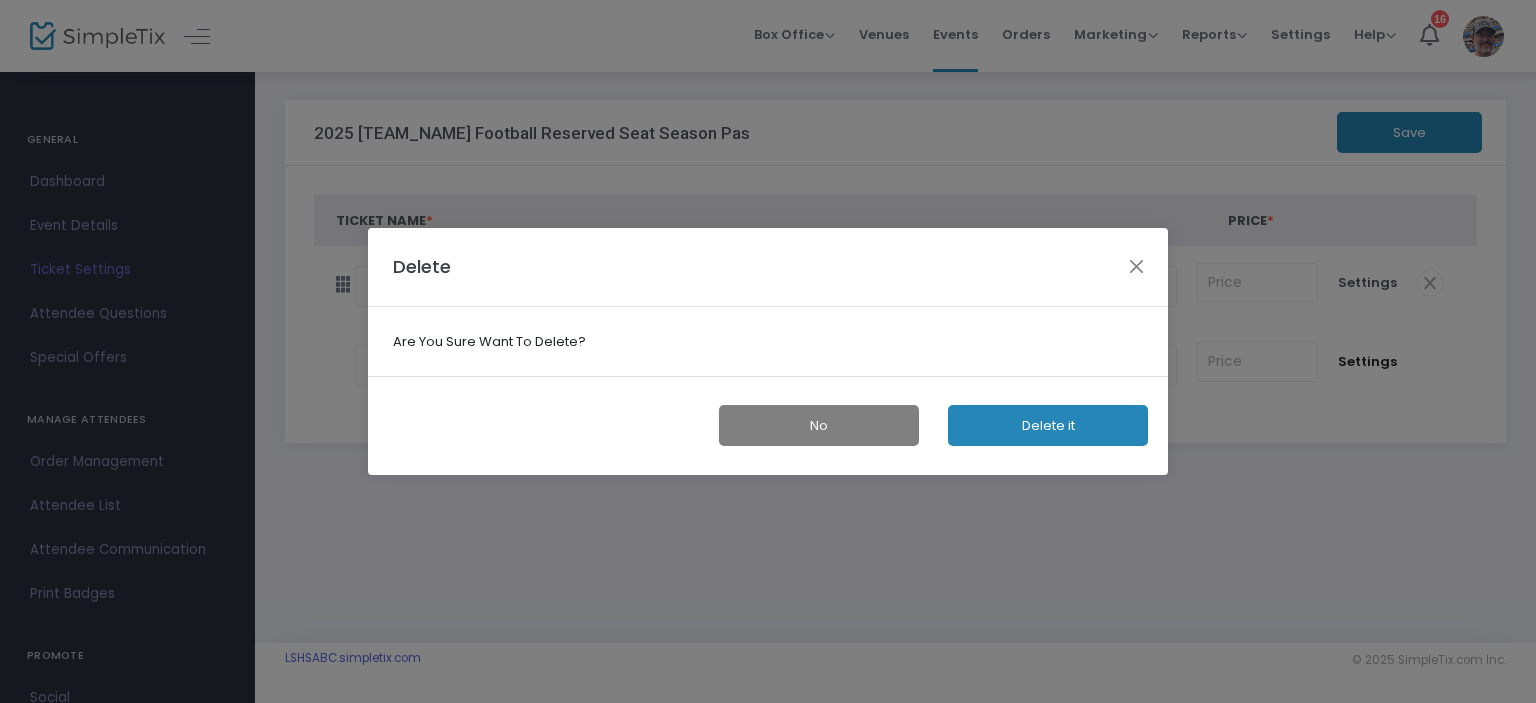 click on "Delete it" 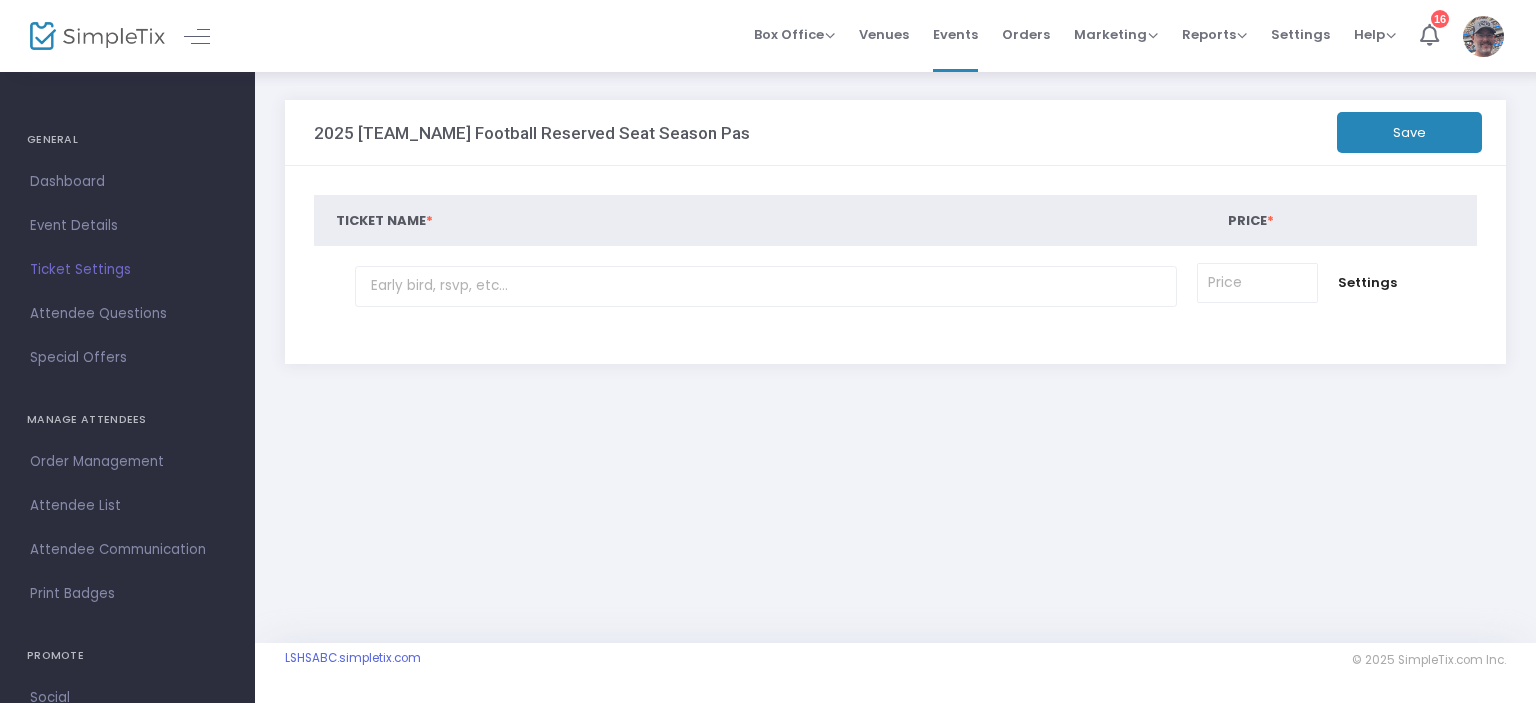click on "Save" 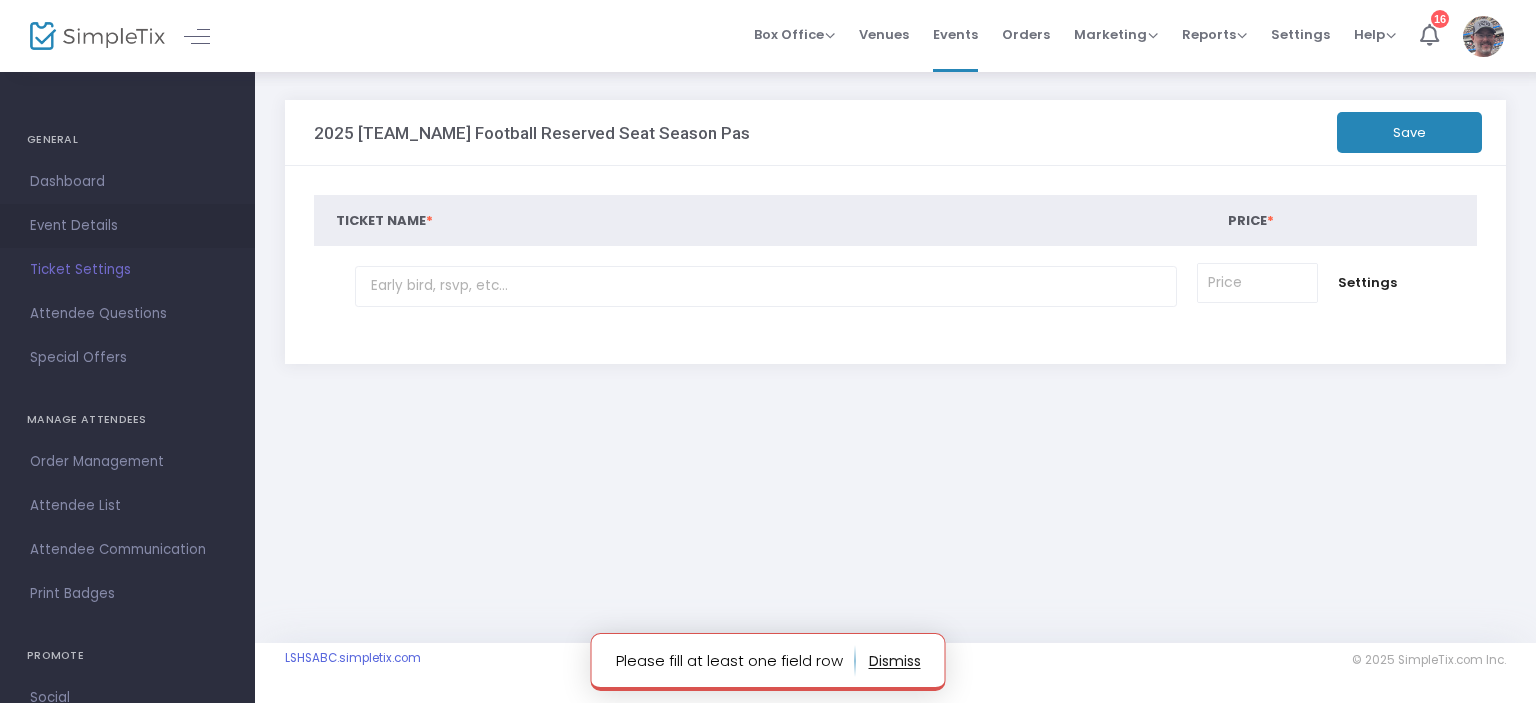 click on "Event Details" at bounding box center (127, 226) 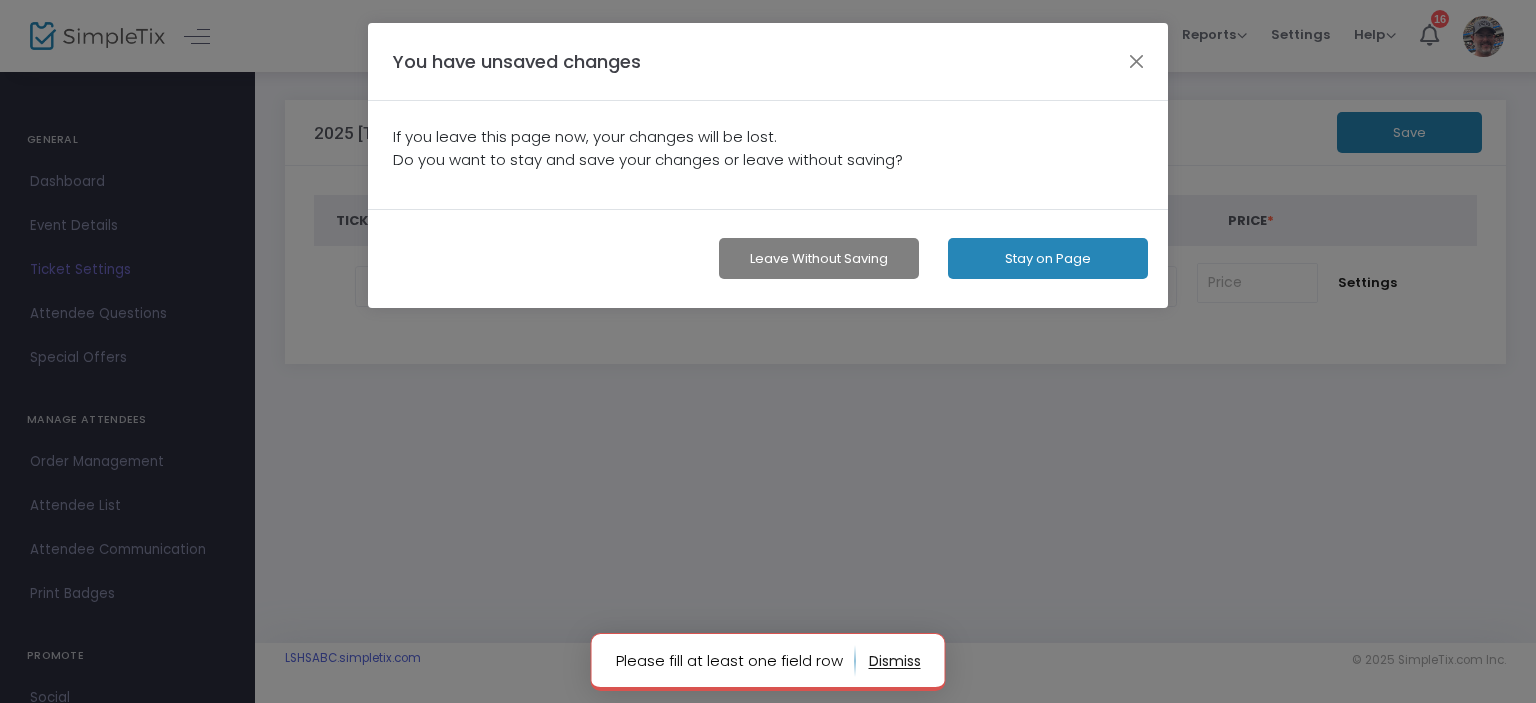 click on "Leave without Saving" 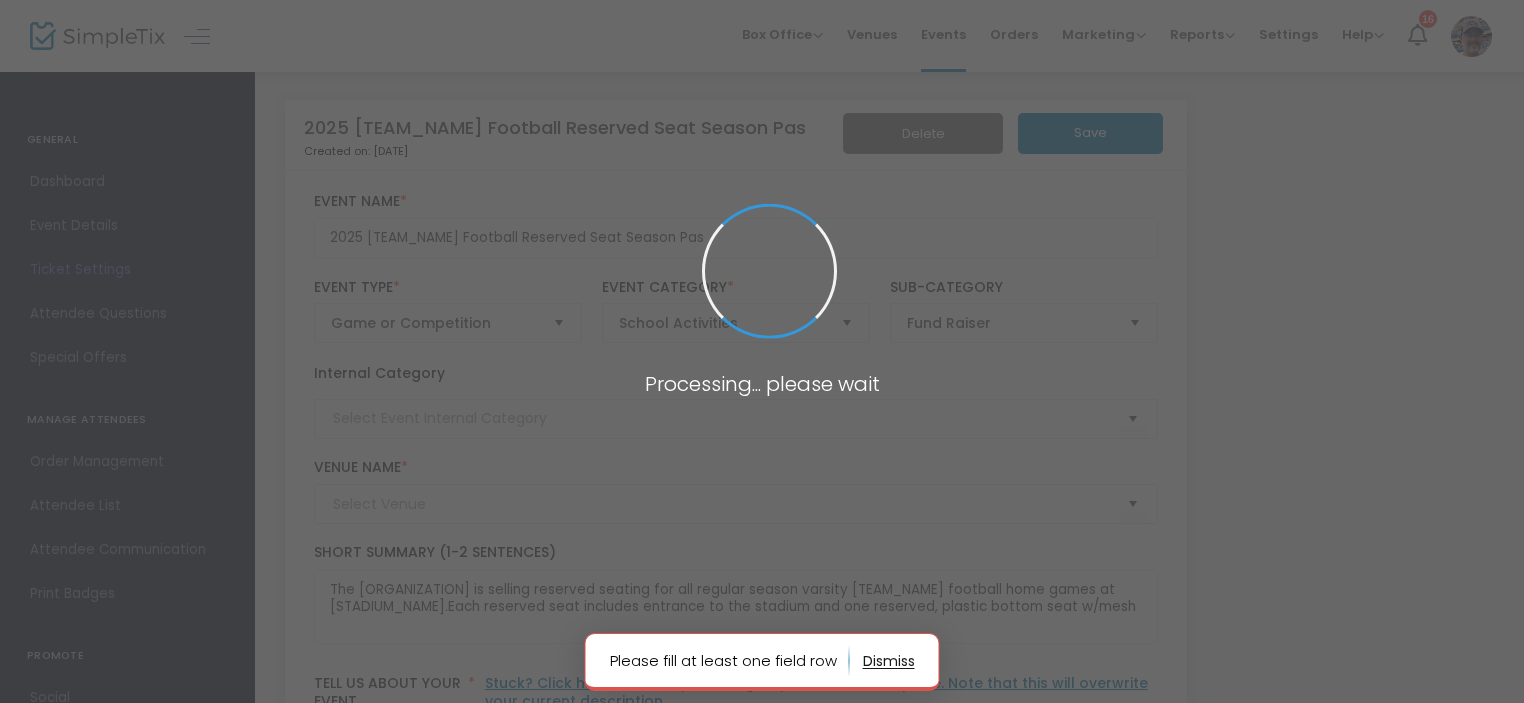 type on "Hertzog Stadium at Lee's Summit High School (Hertzog Stadium 60)" 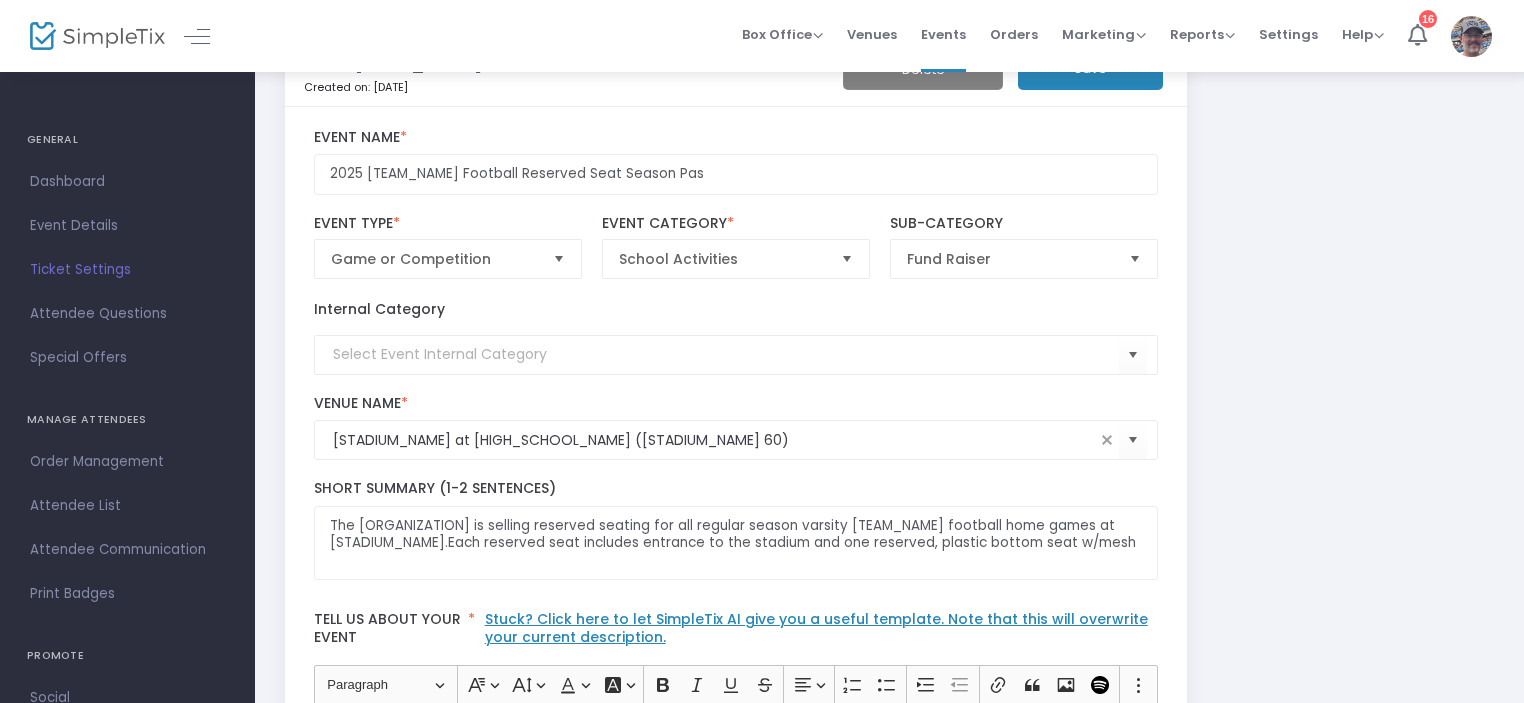 scroll, scrollTop: 100, scrollLeft: 0, axis: vertical 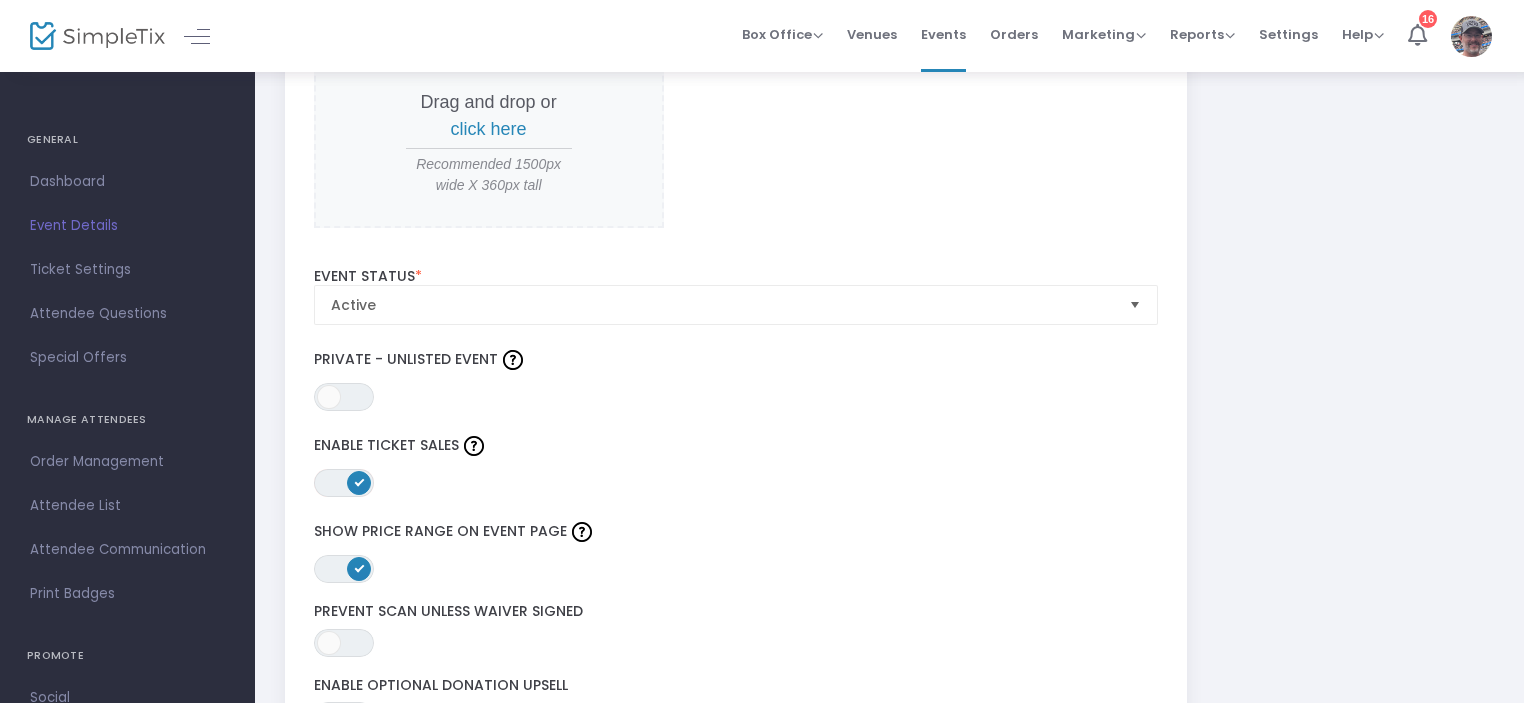 click on "ON OFF" at bounding box center (344, 483) 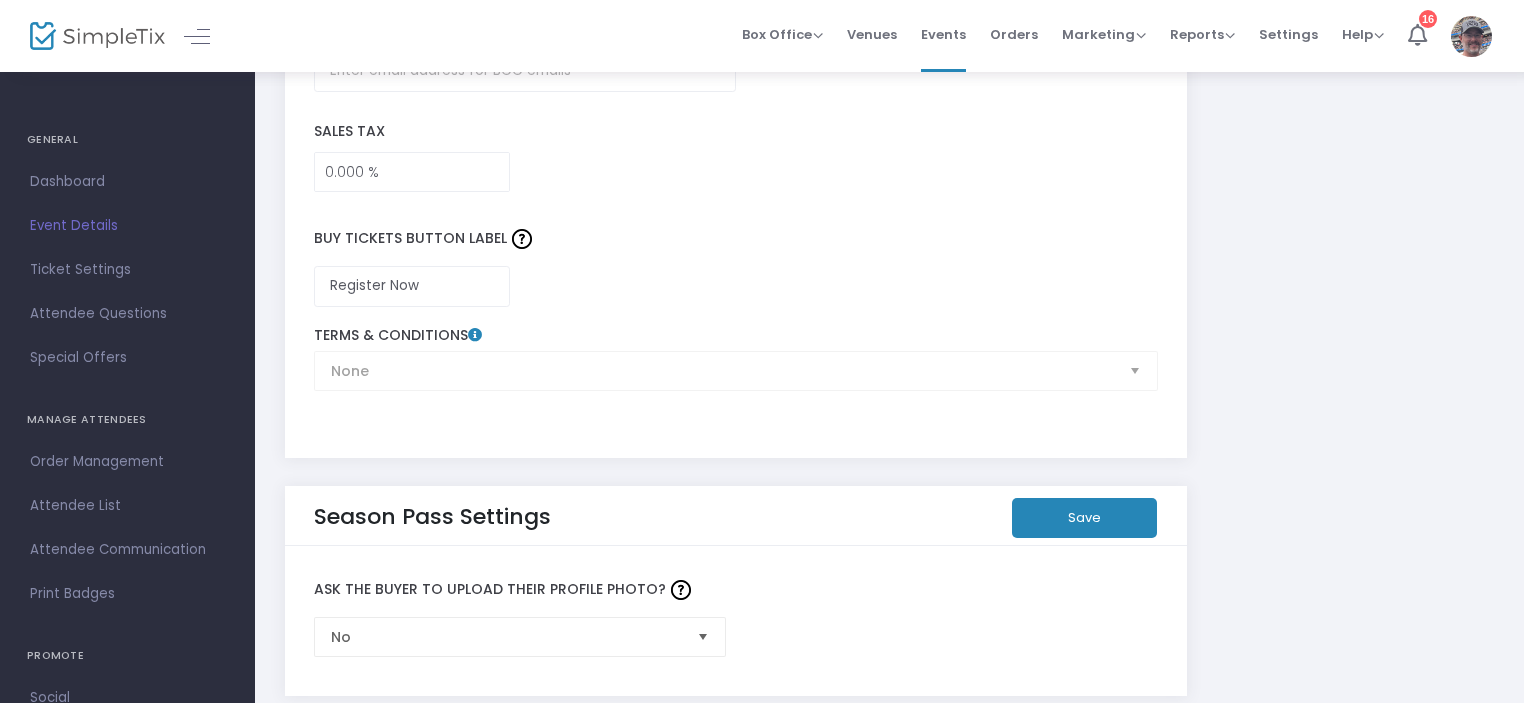 scroll, scrollTop: 3234, scrollLeft: 0, axis: vertical 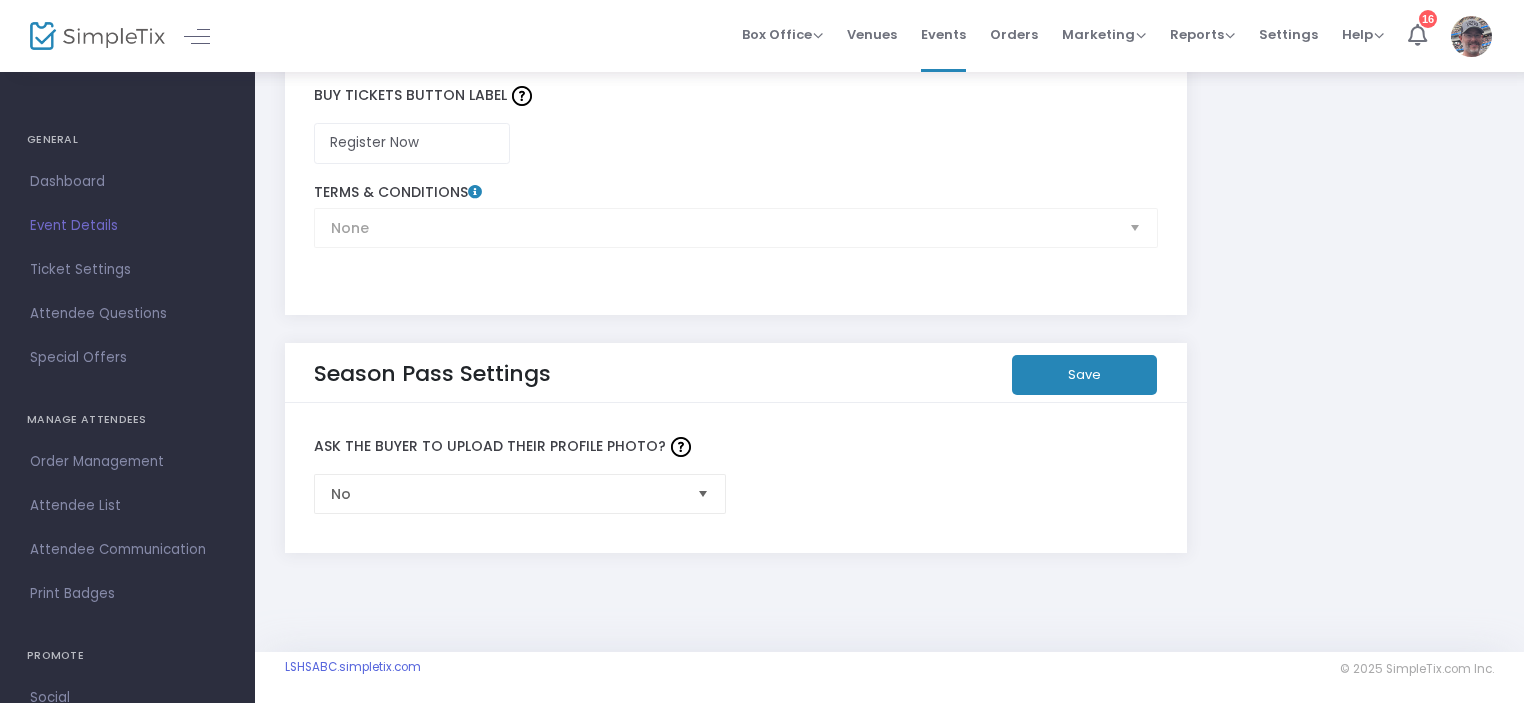 click on "Save" 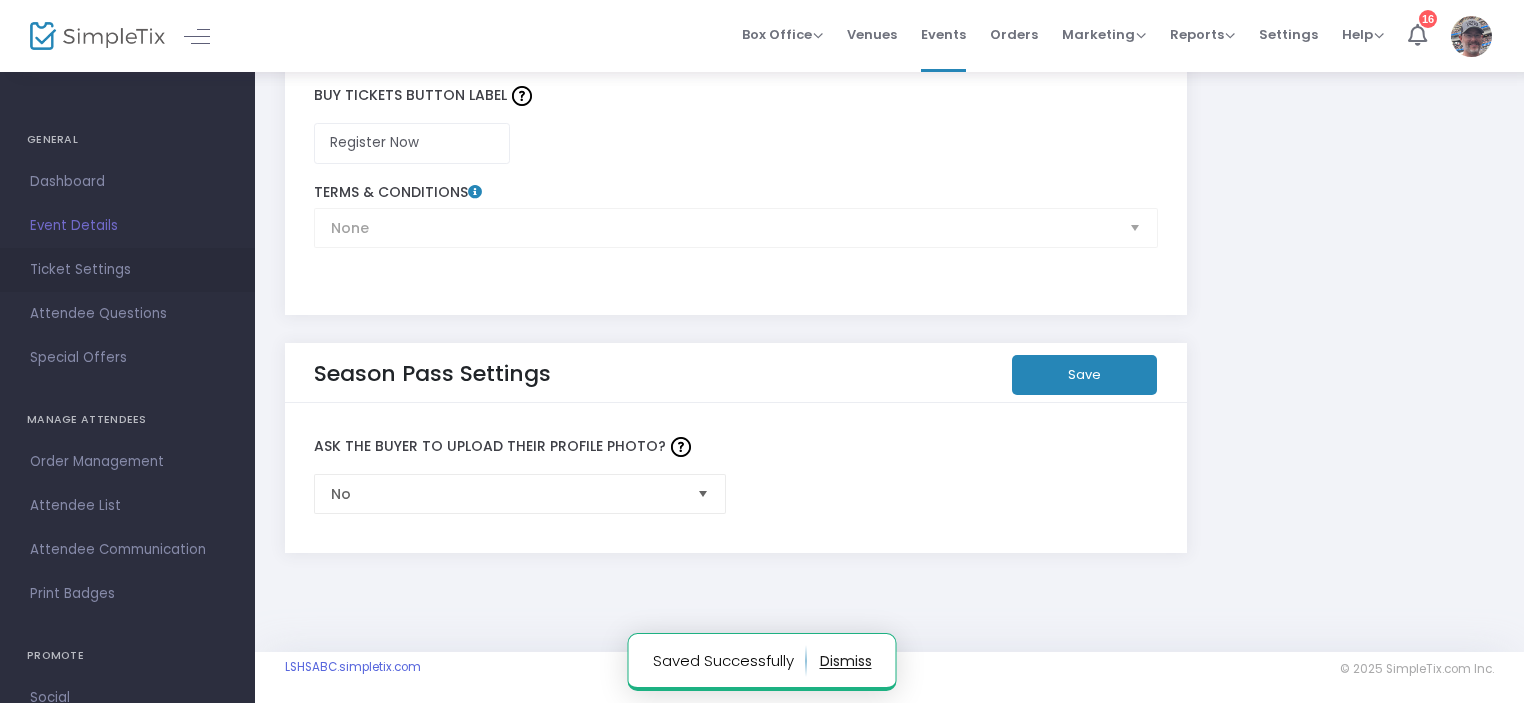 click on "Ticket Settings" at bounding box center [127, 270] 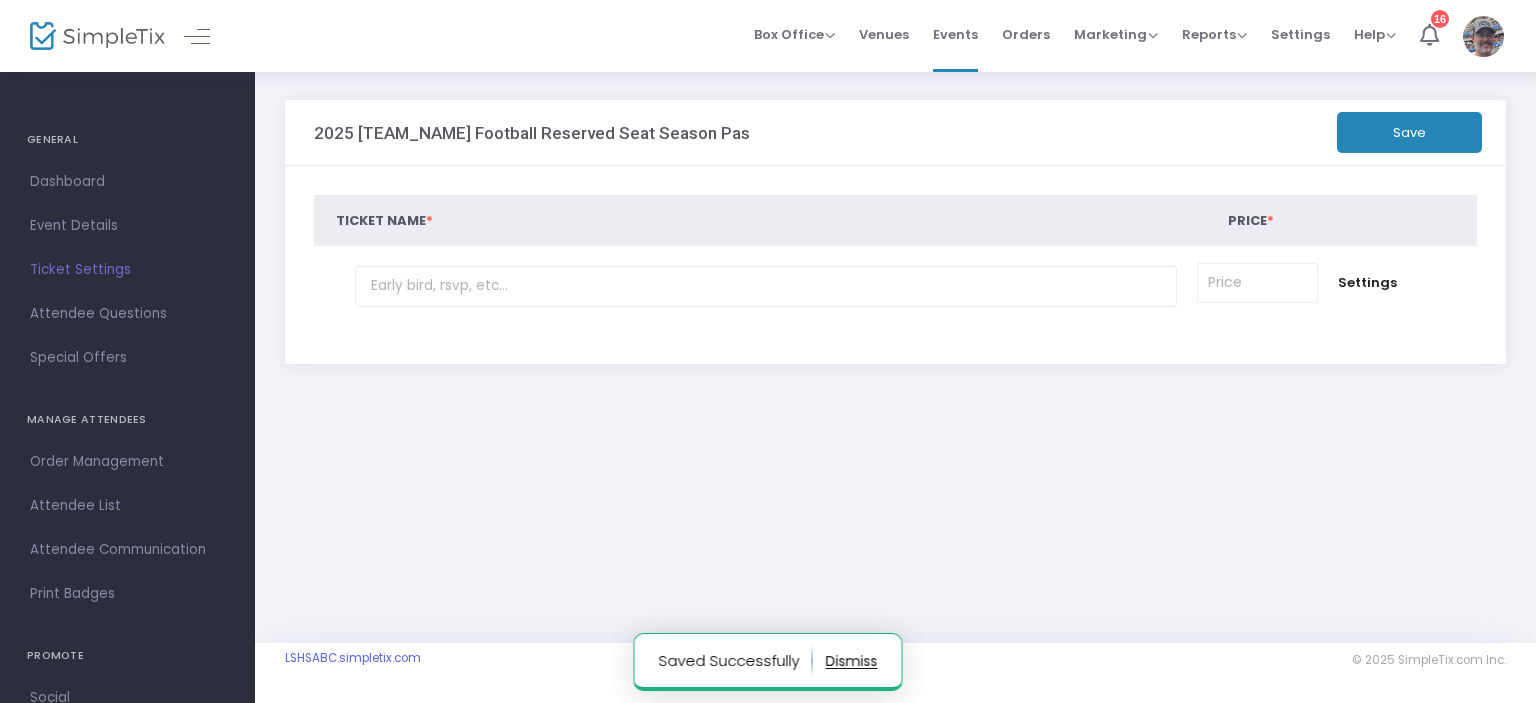 click on "Save" 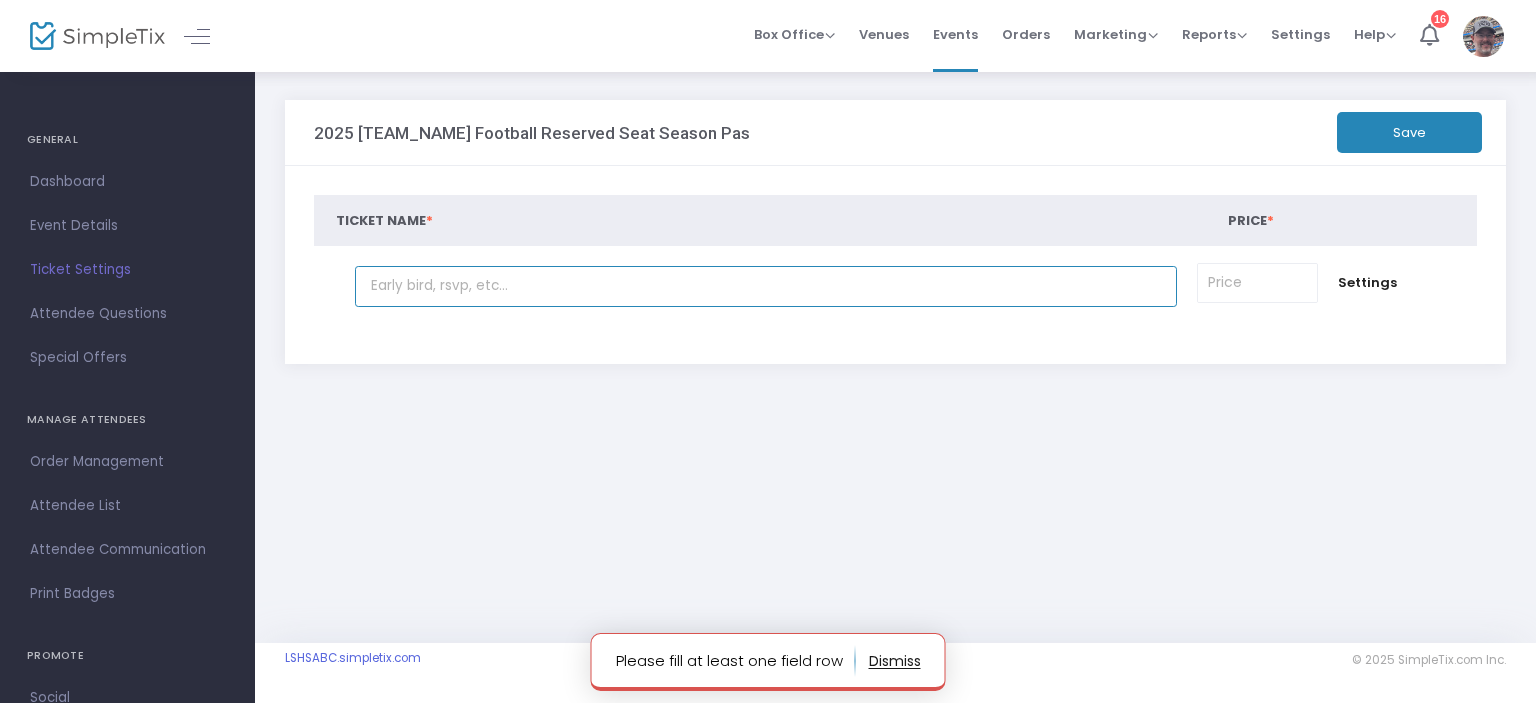 click at bounding box center [765, 286] 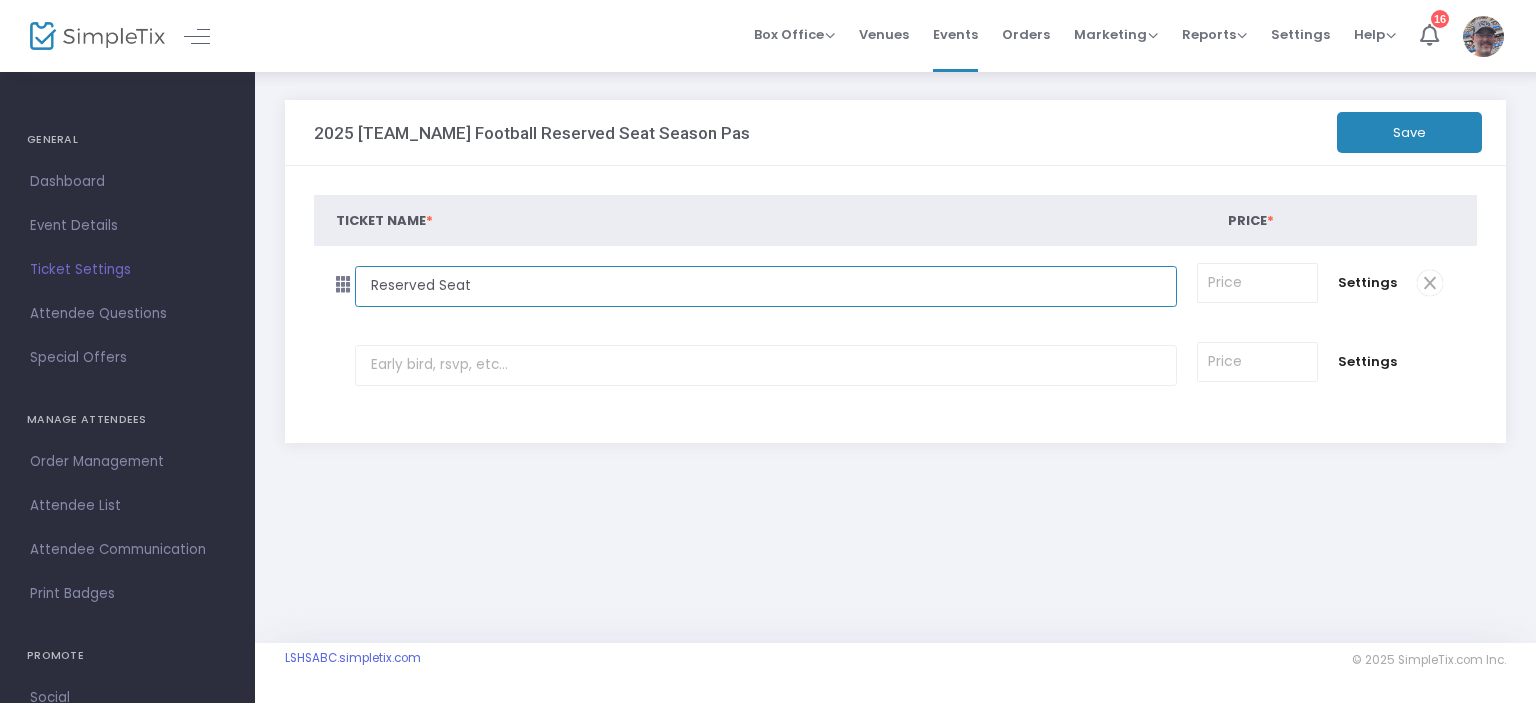 type on "Reserved Seat" 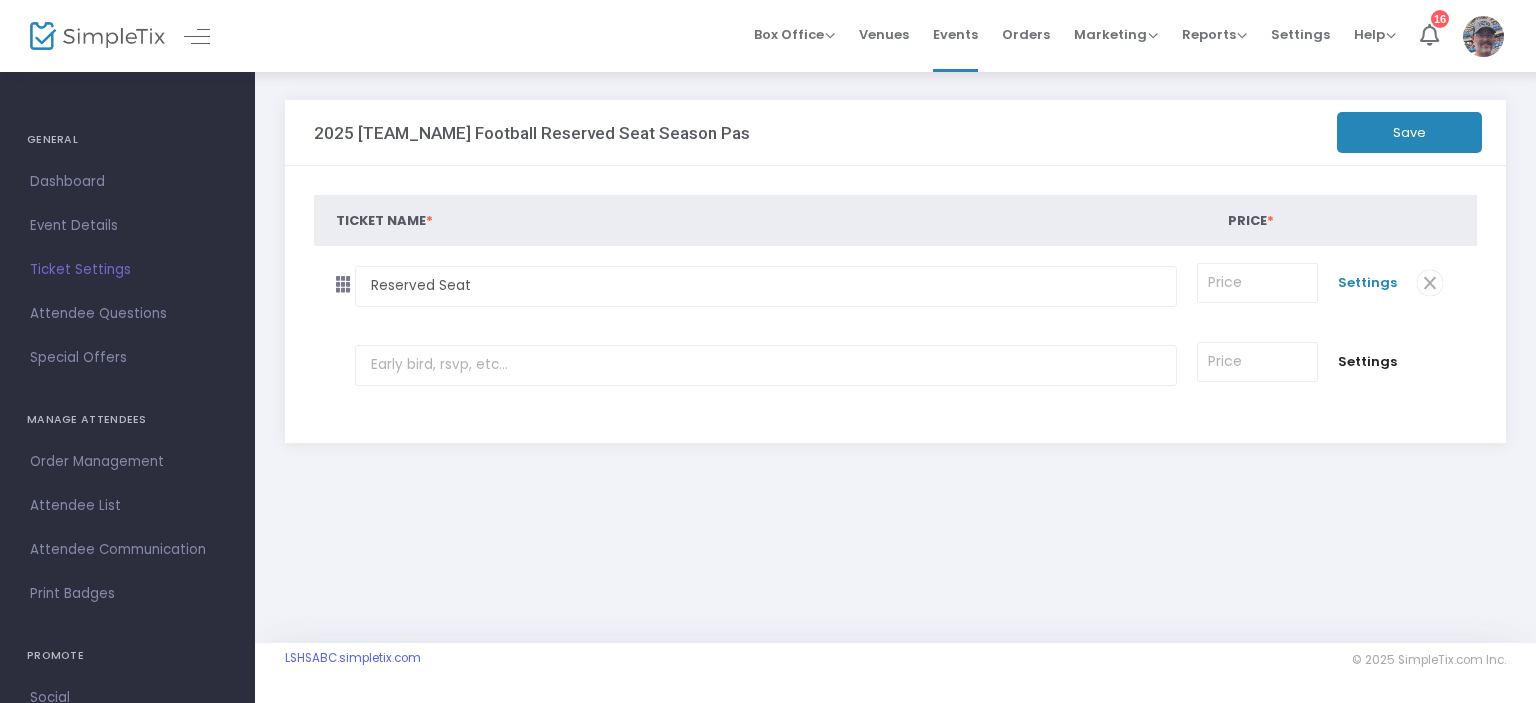 click on "Settings" at bounding box center [1367, 283] 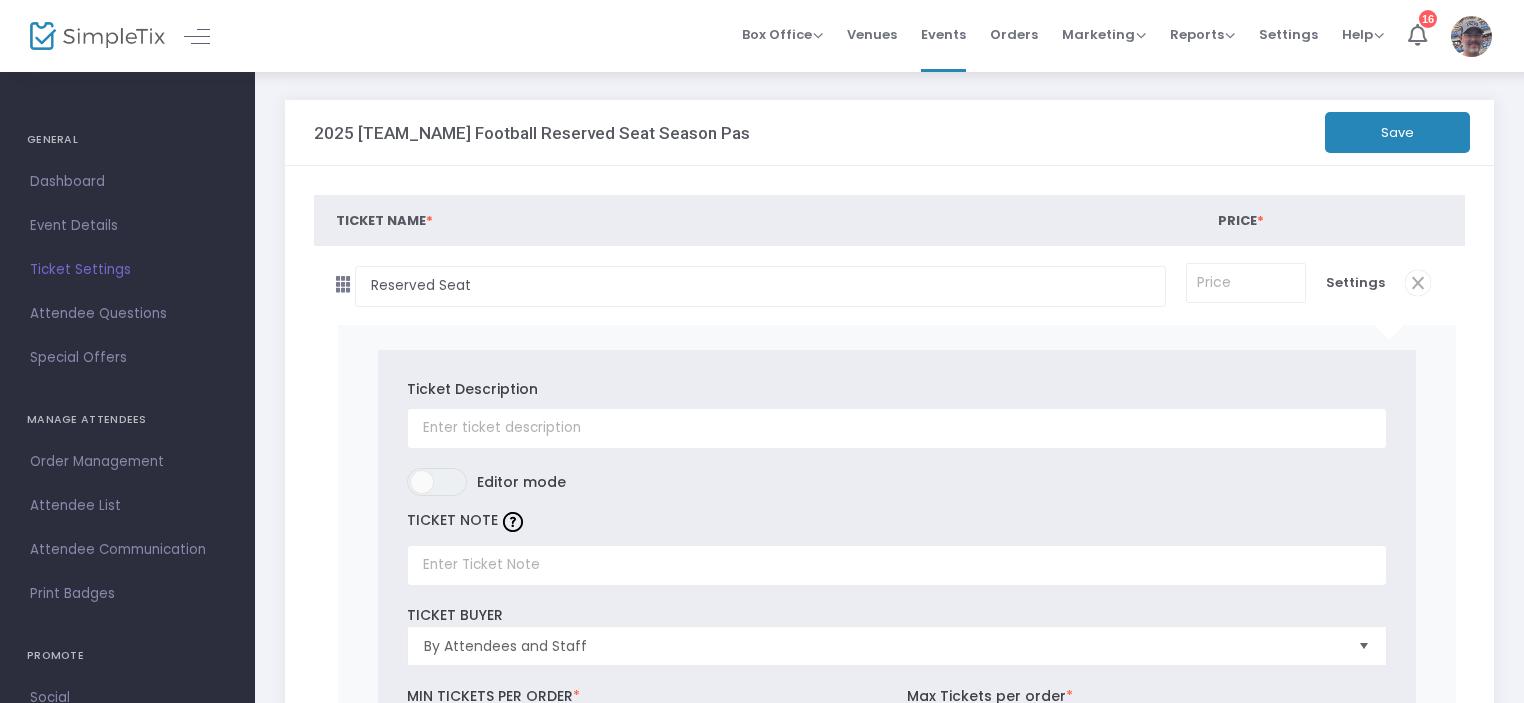 click on "Ticket Description   Required." at bounding box center (897, 414) 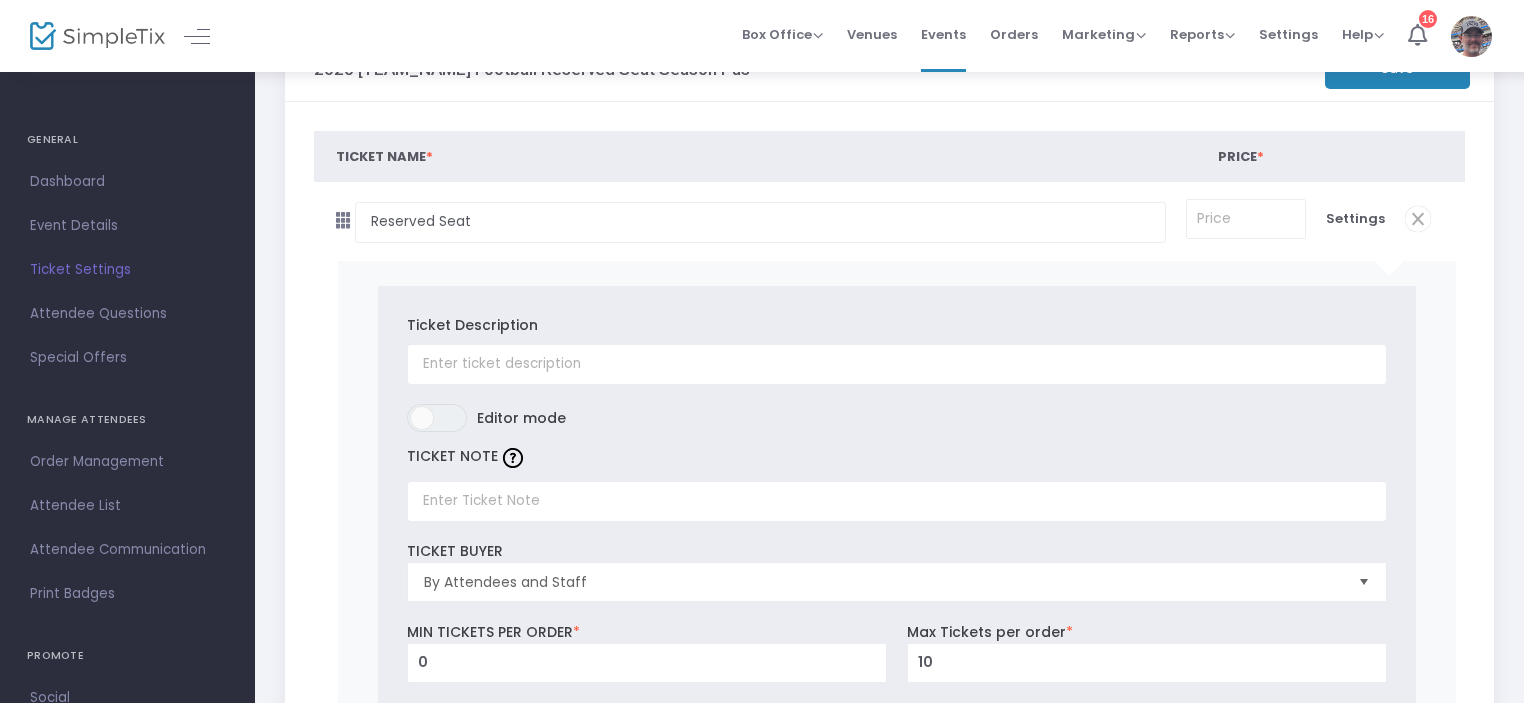 scroll, scrollTop: 100, scrollLeft: 0, axis: vertical 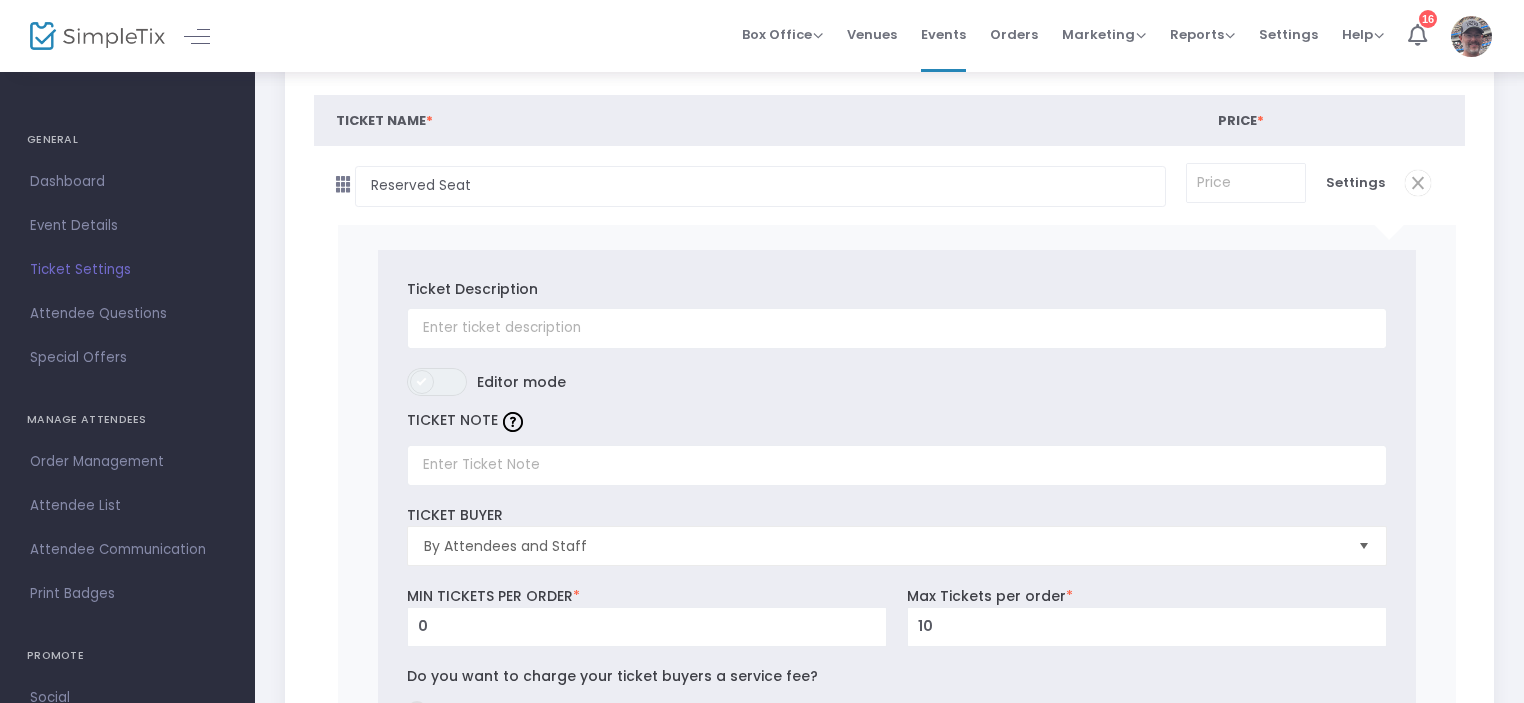 click at bounding box center [422, 382] 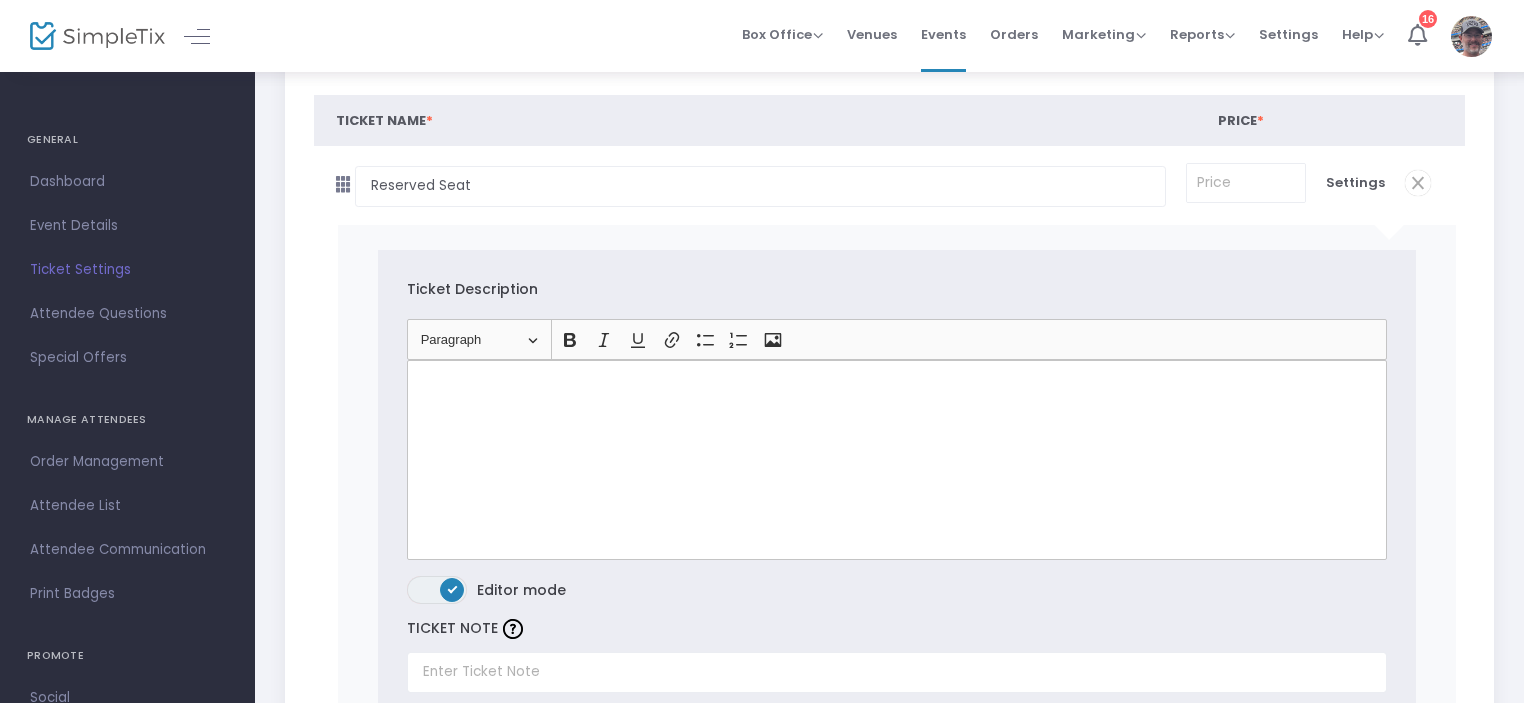 click at bounding box center (452, 590) 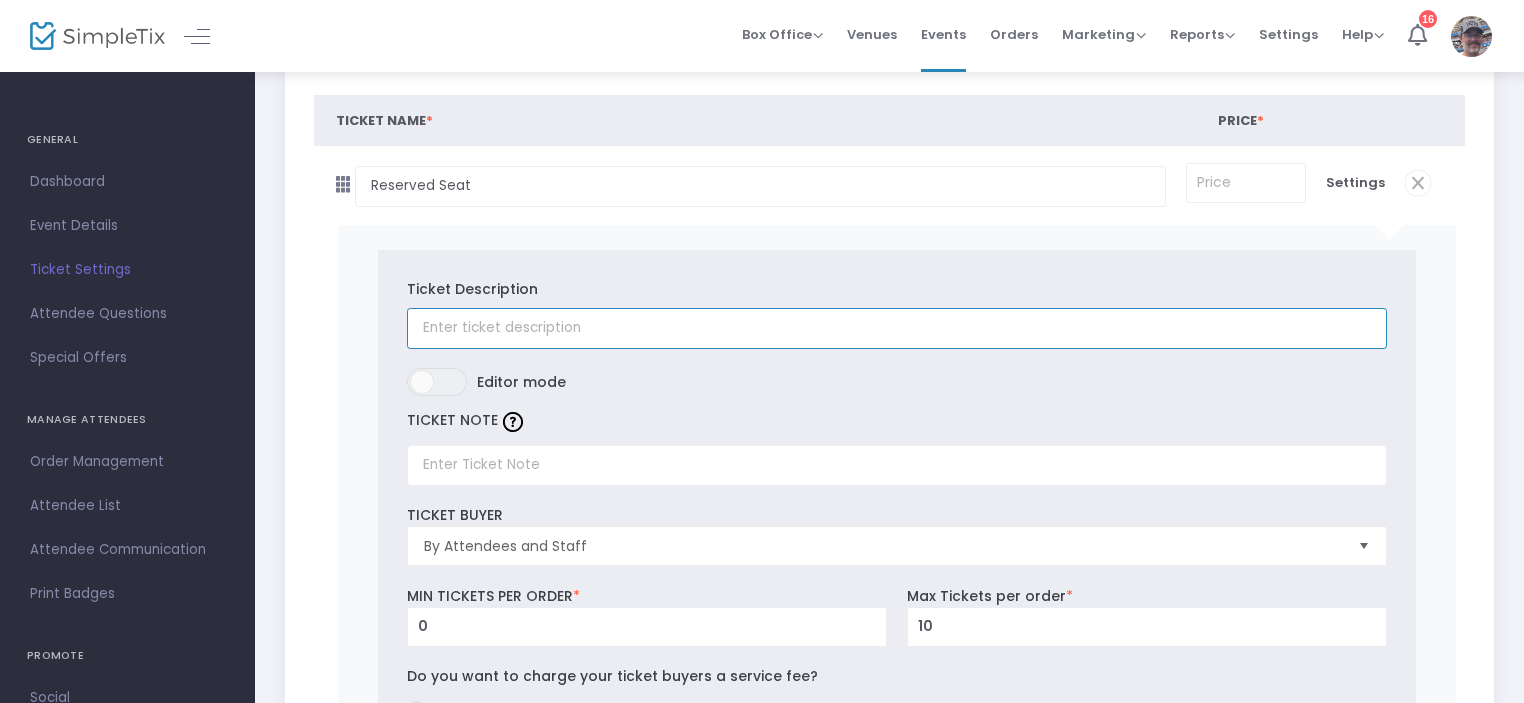 click at bounding box center (897, 328) 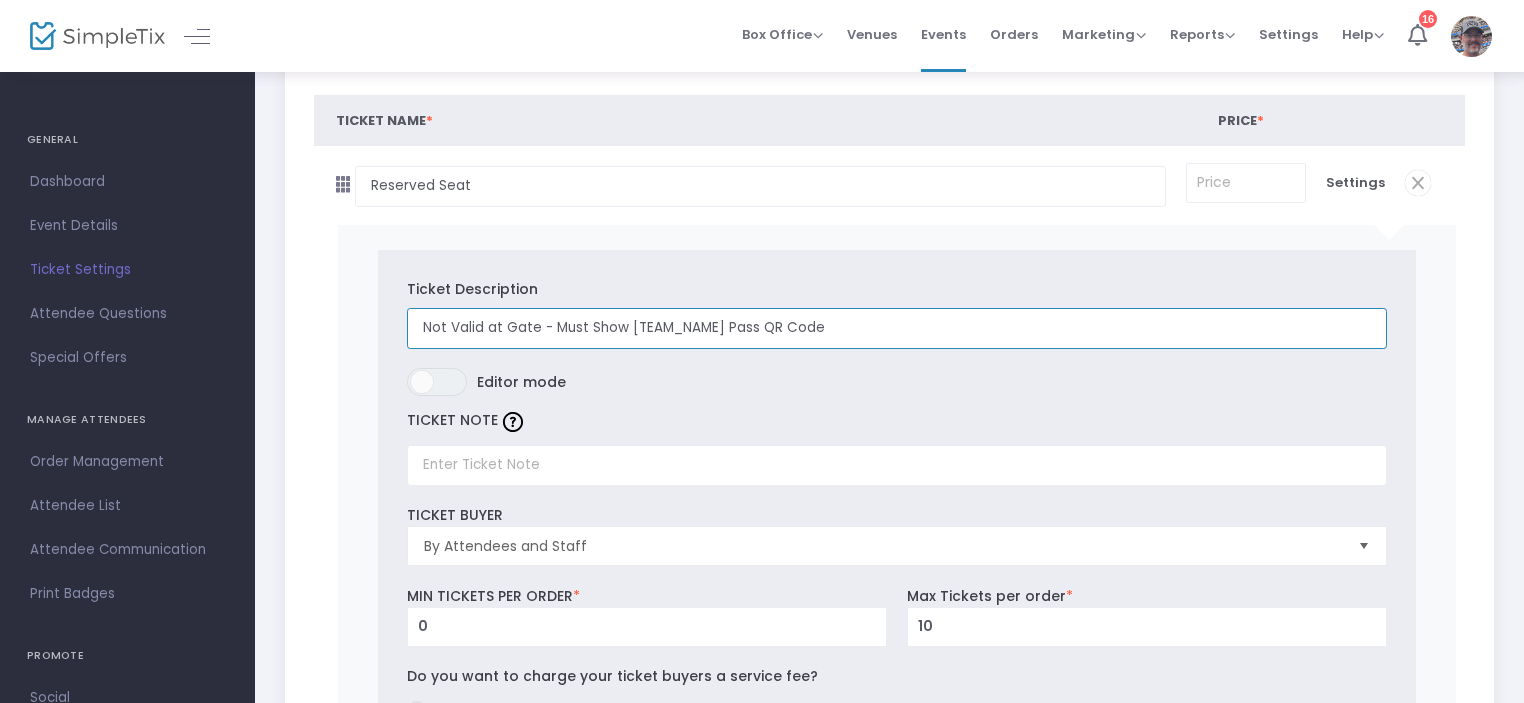 type on "Not Valid at Gate - Must Show LSHS Pass QR Code" 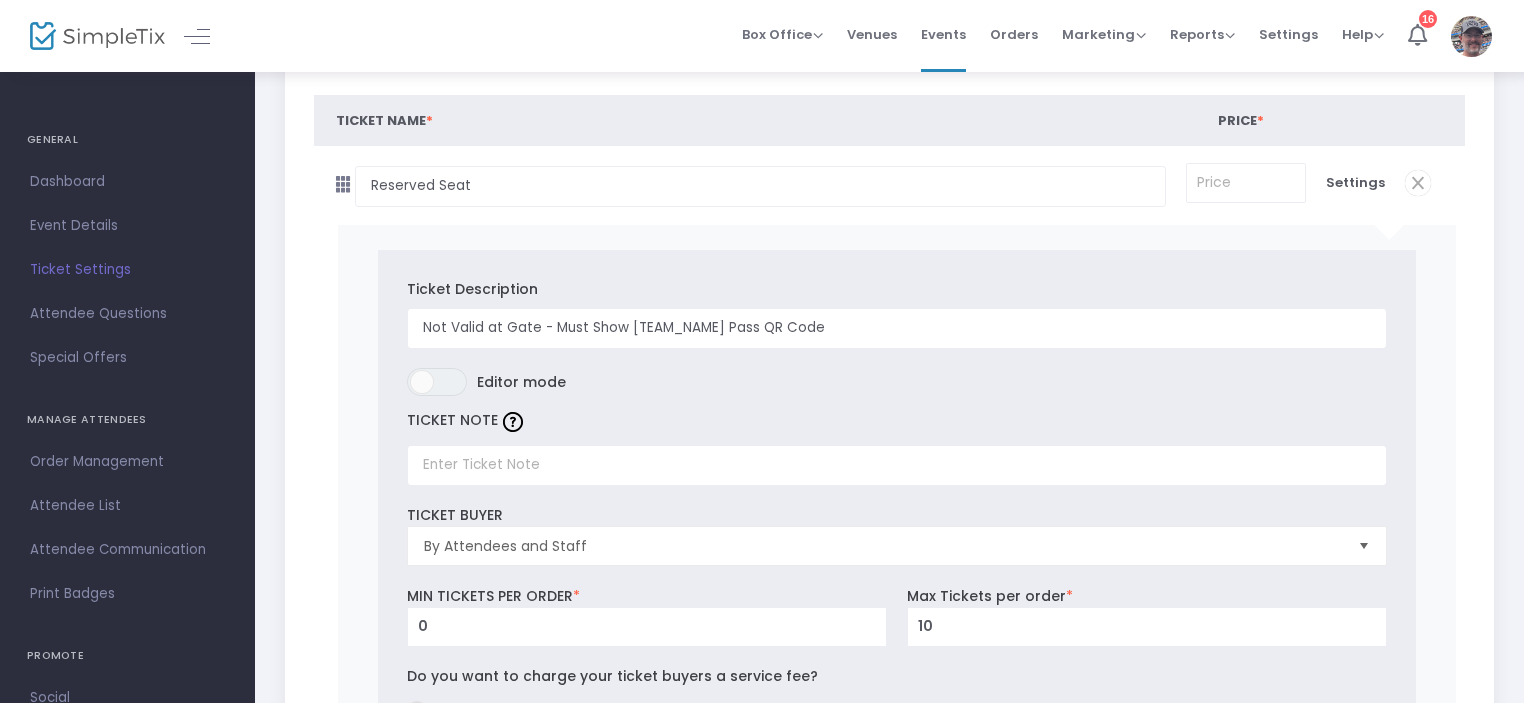 click on "ON OFF Editor mode" at bounding box center [897, 387] 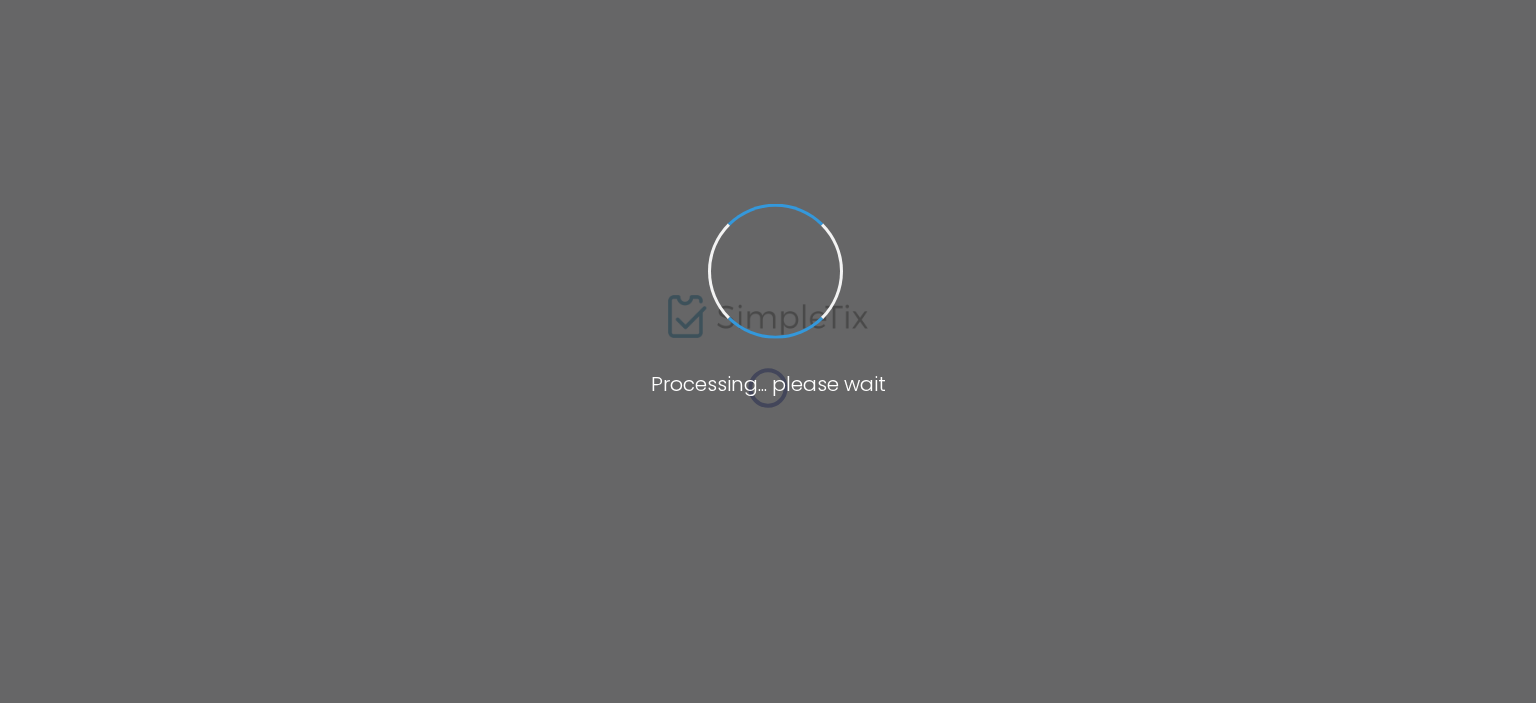 scroll, scrollTop: 0, scrollLeft: 0, axis: both 